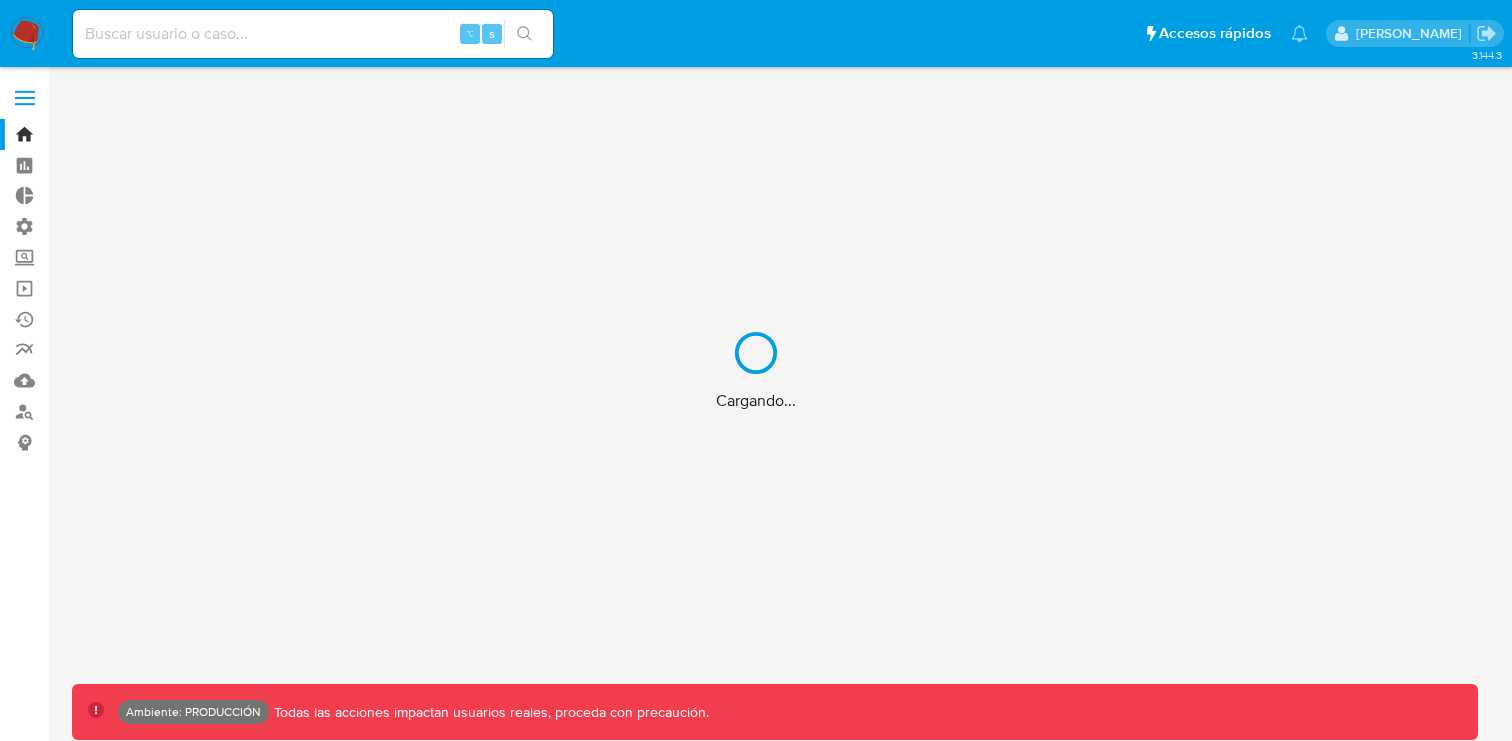 scroll, scrollTop: 0, scrollLeft: 0, axis: both 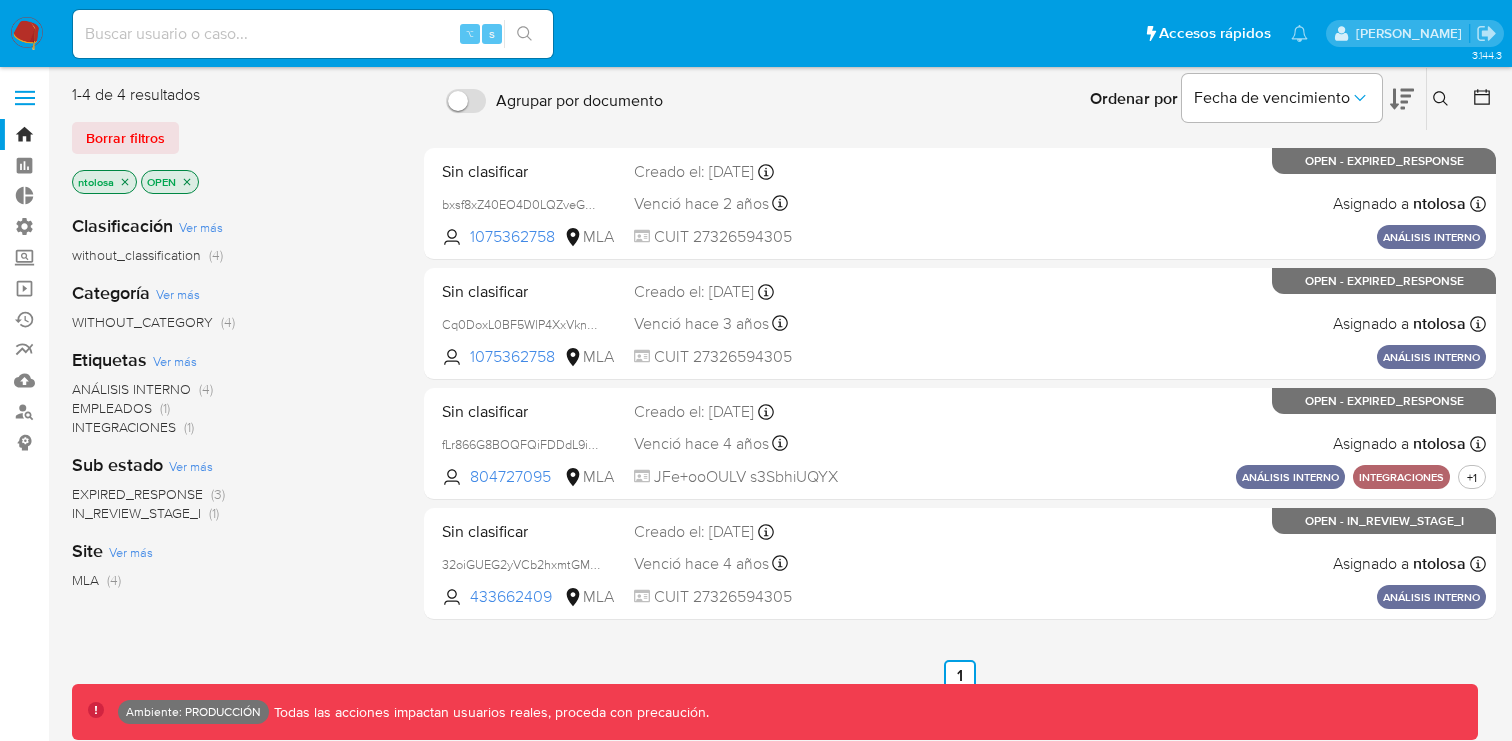 click at bounding box center (313, 34) 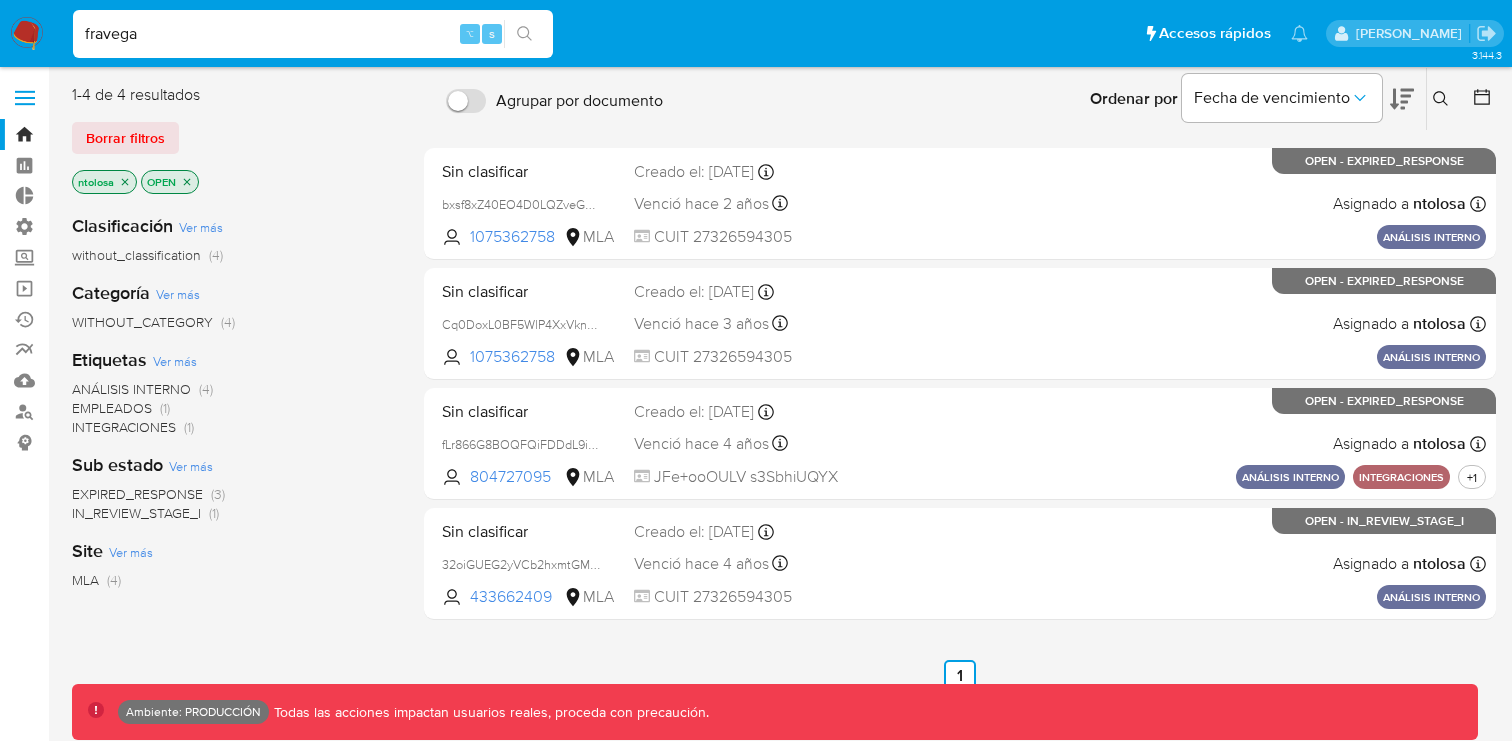 type on "fravega" 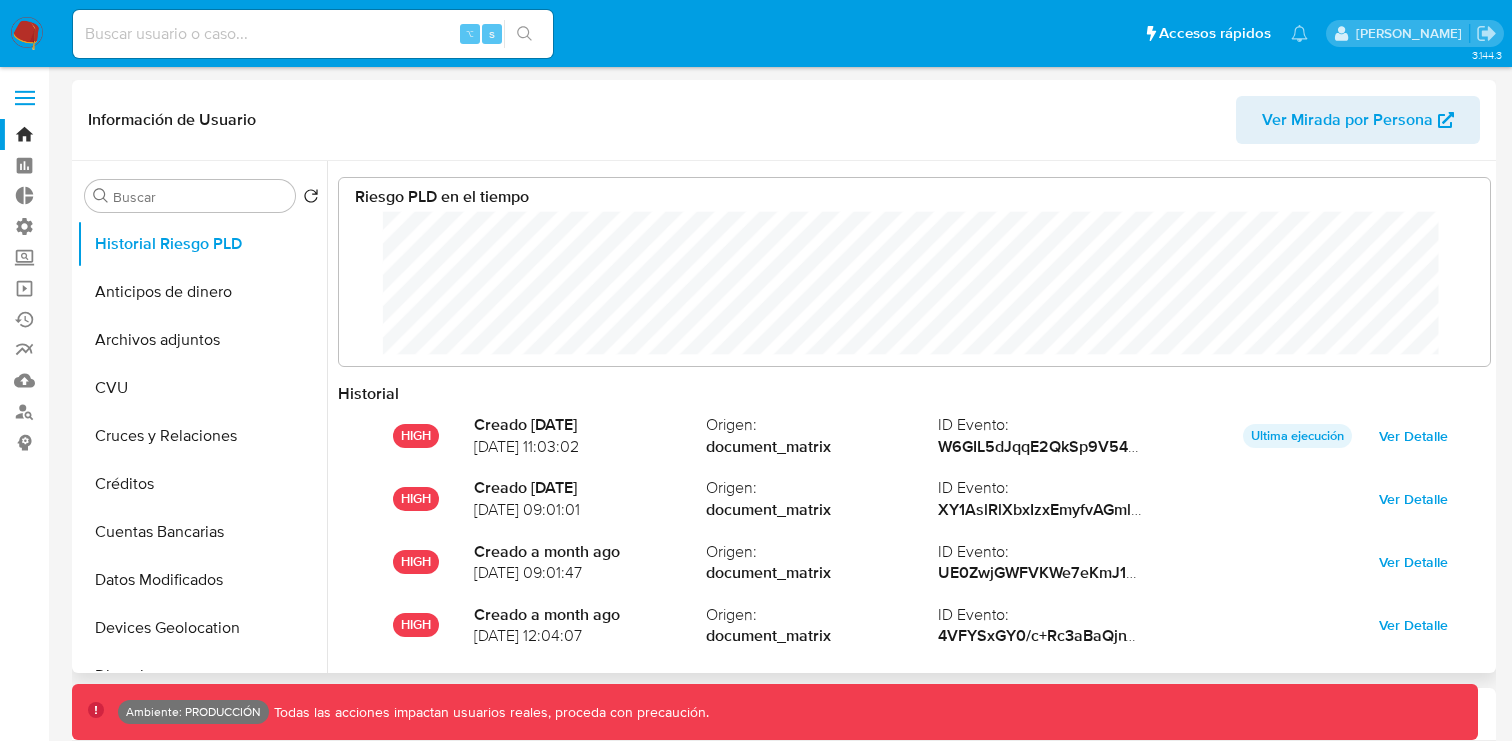 scroll, scrollTop: 999850, scrollLeft: 998889, axis: both 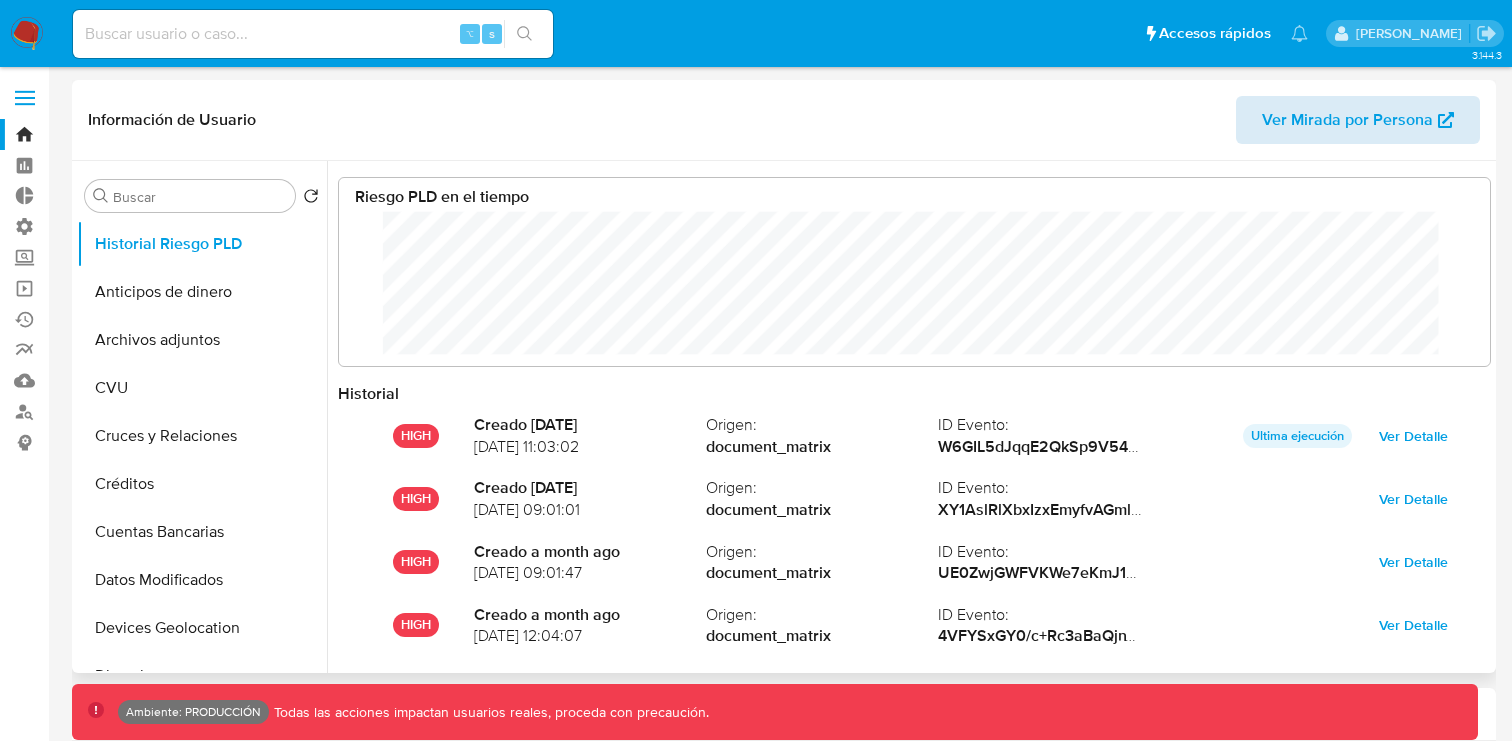 select on "10" 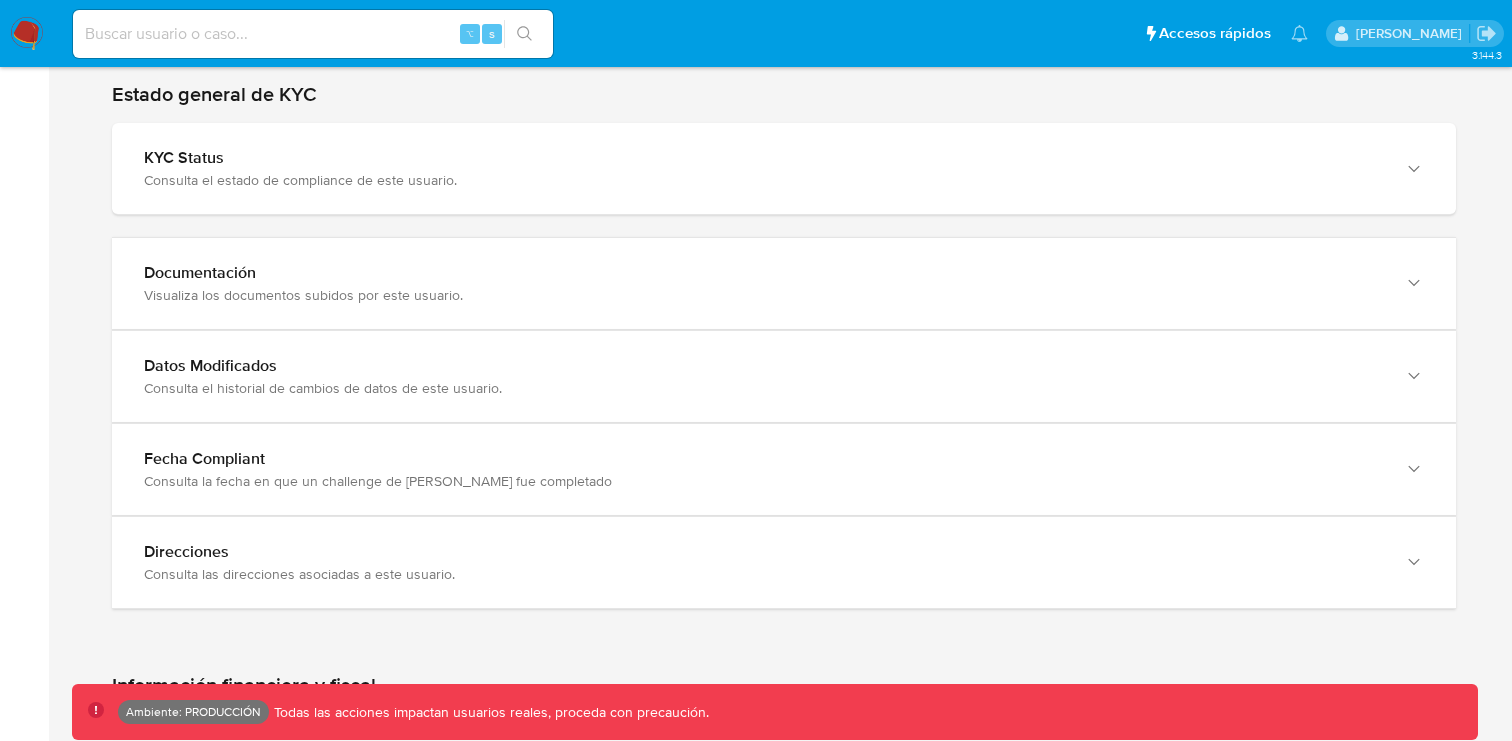 scroll, scrollTop: 2325, scrollLeft: 0, axis: vertical 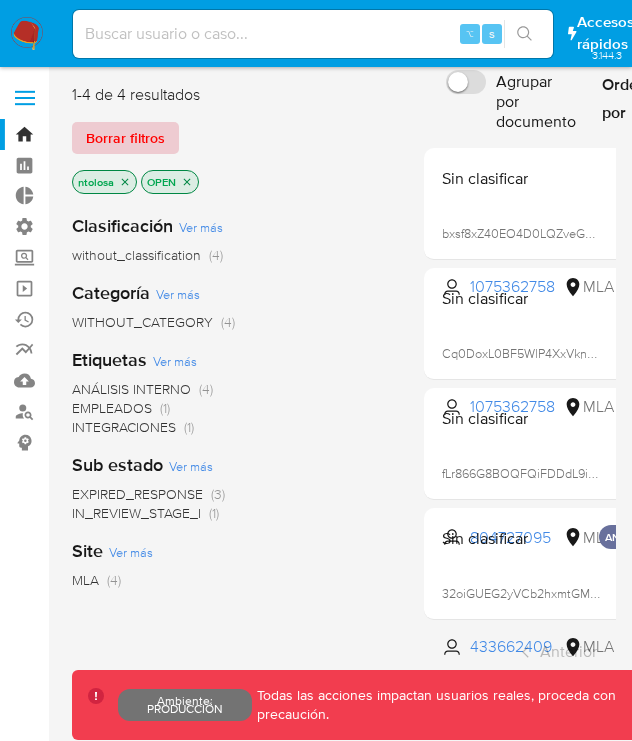 click on "Borrar filtros" at bounding box center [125, 138] 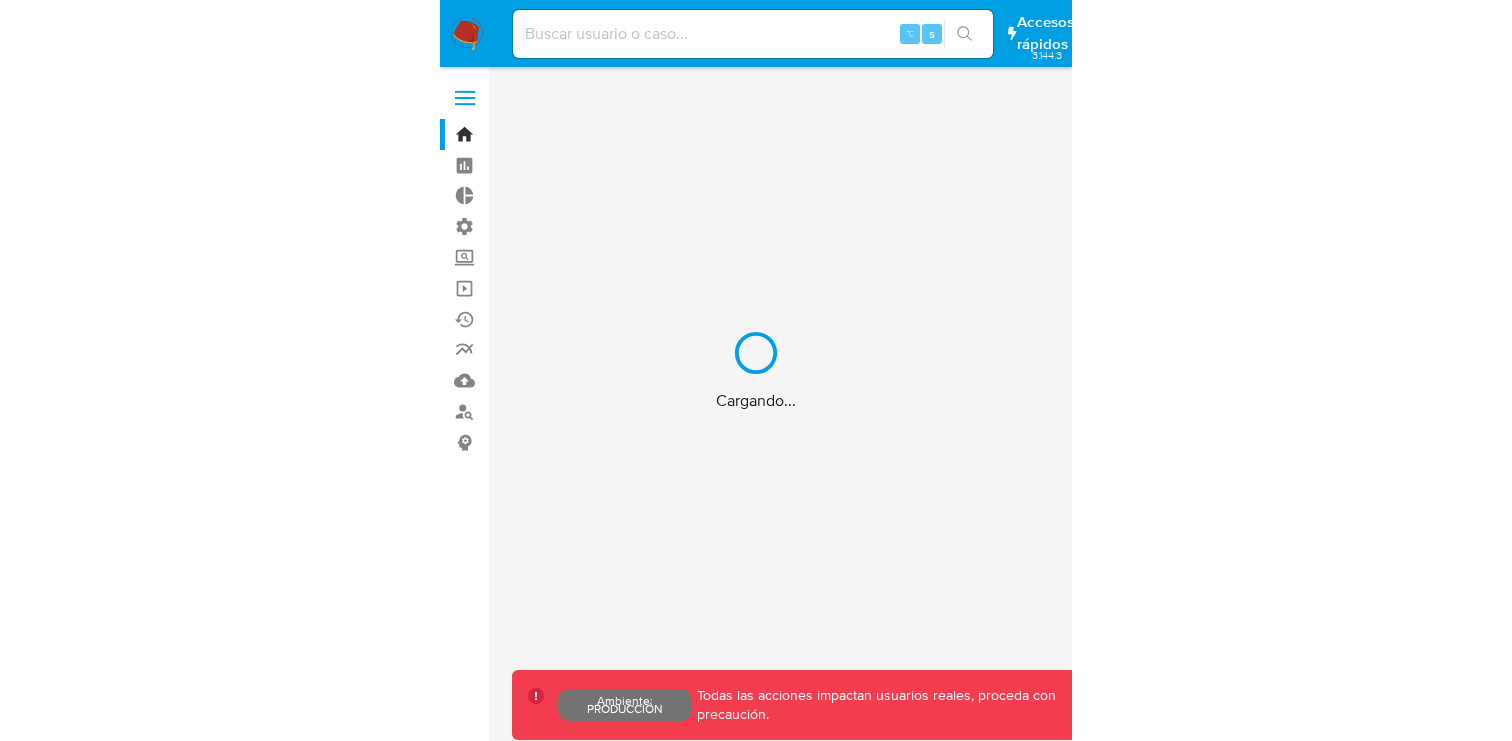 scroll, scrollTop: 0, scrollLeft: 0, axis: both 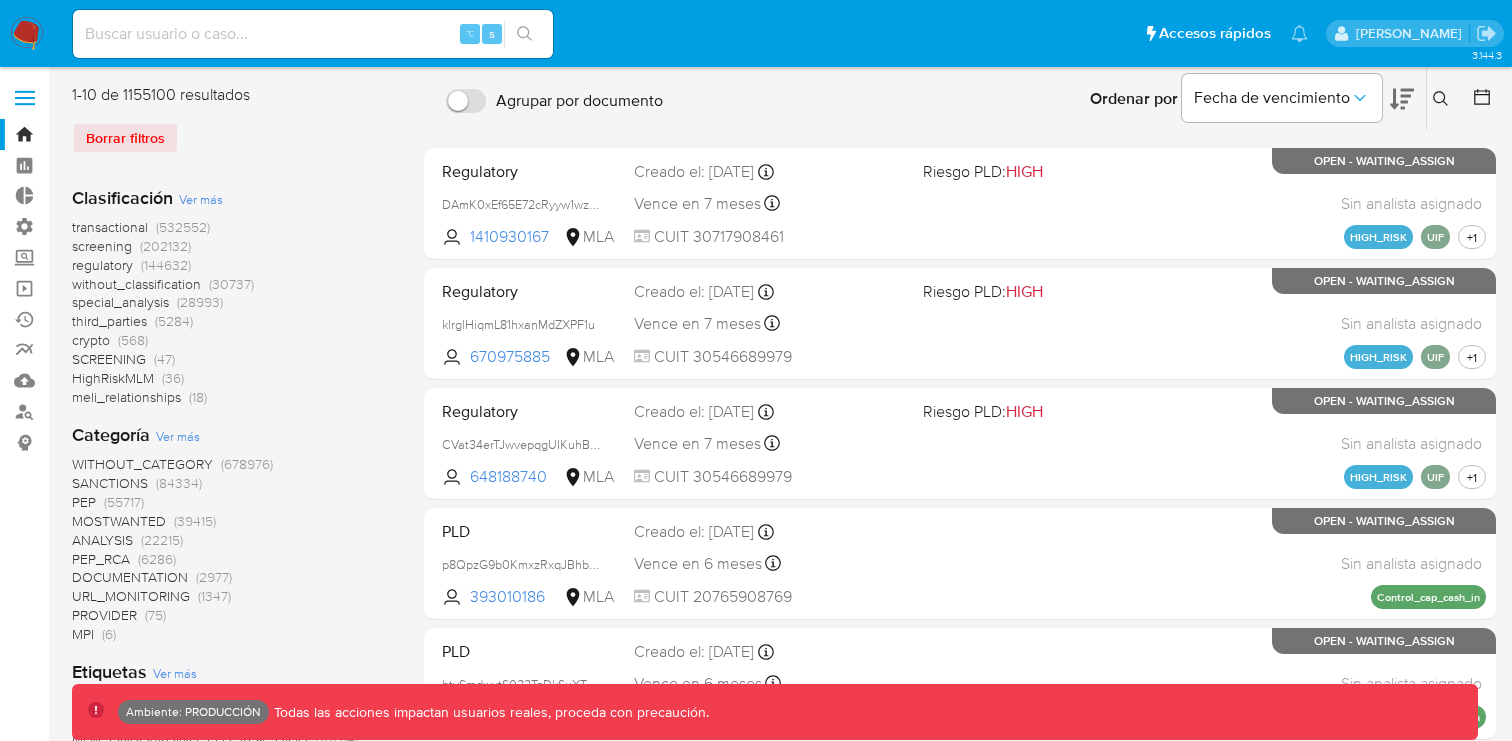 click on "Pausado Ver notificaciones ⌥ s Accesos rápidos   Presiona las siguientes teclas para acceder a algunas de las funciones Buscar caso o usuario ⌥ s Volver al home ⌥ h" at bounding box center [690, 33] 